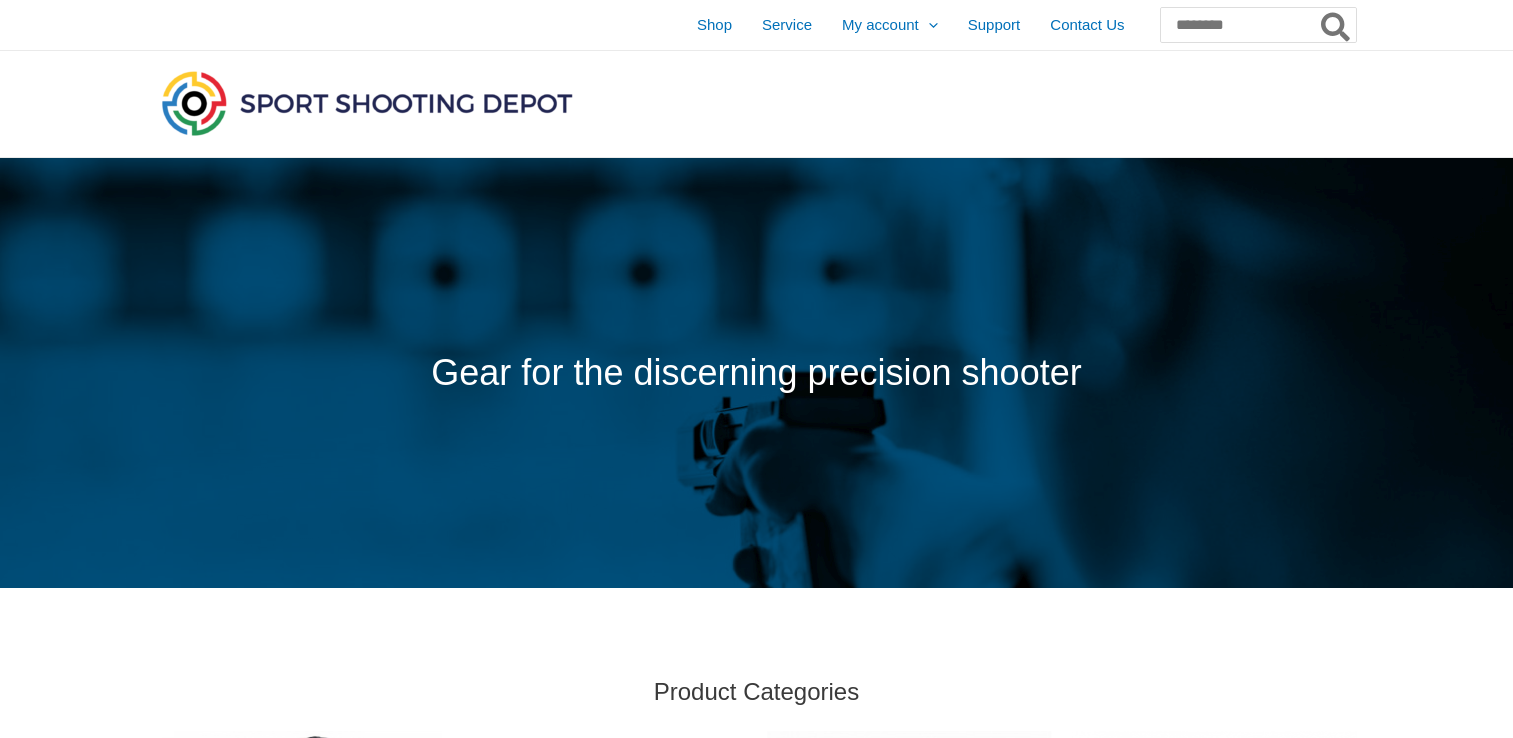 scroll, scrollTop: 0, scrollLeft: 0, axis: both 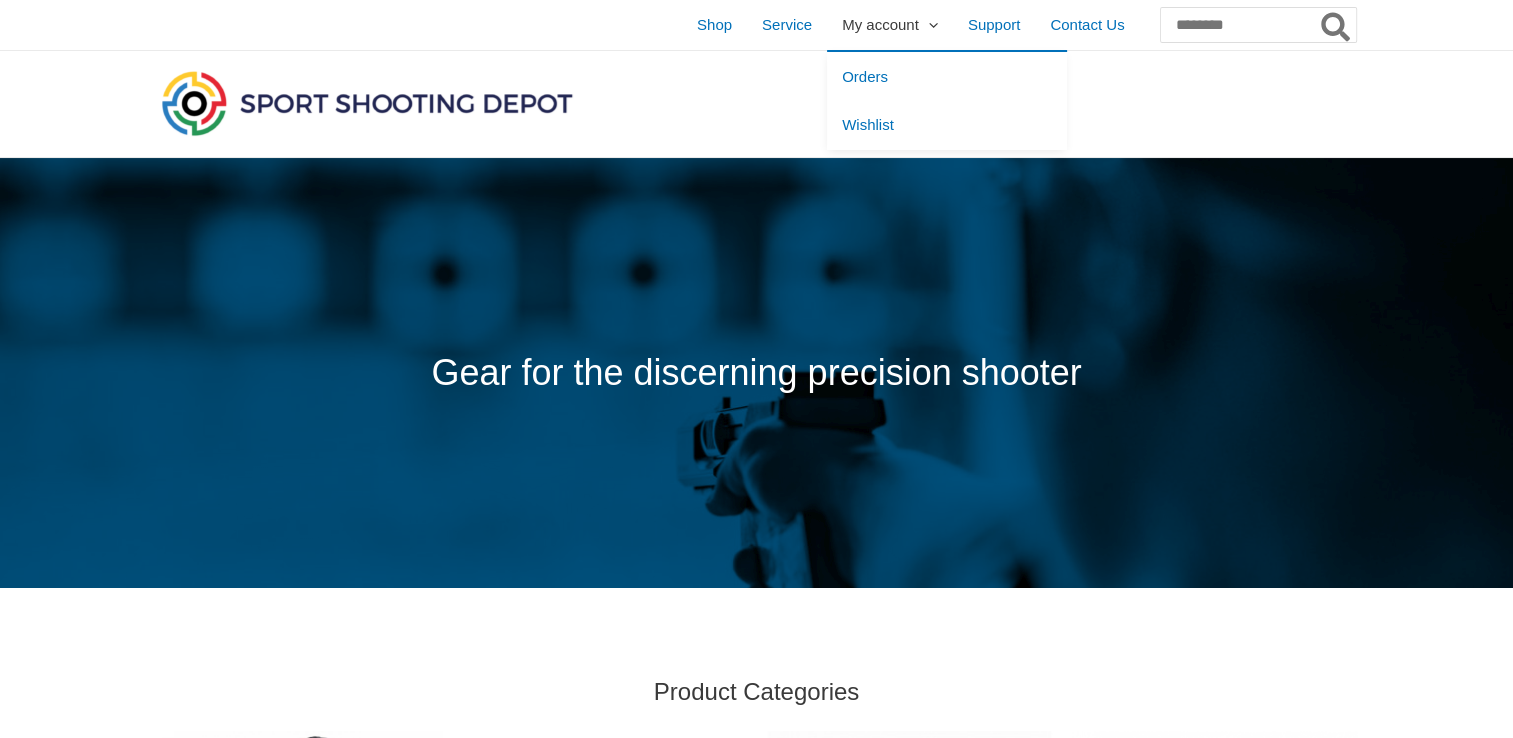 click at bounding box center [928, 24] 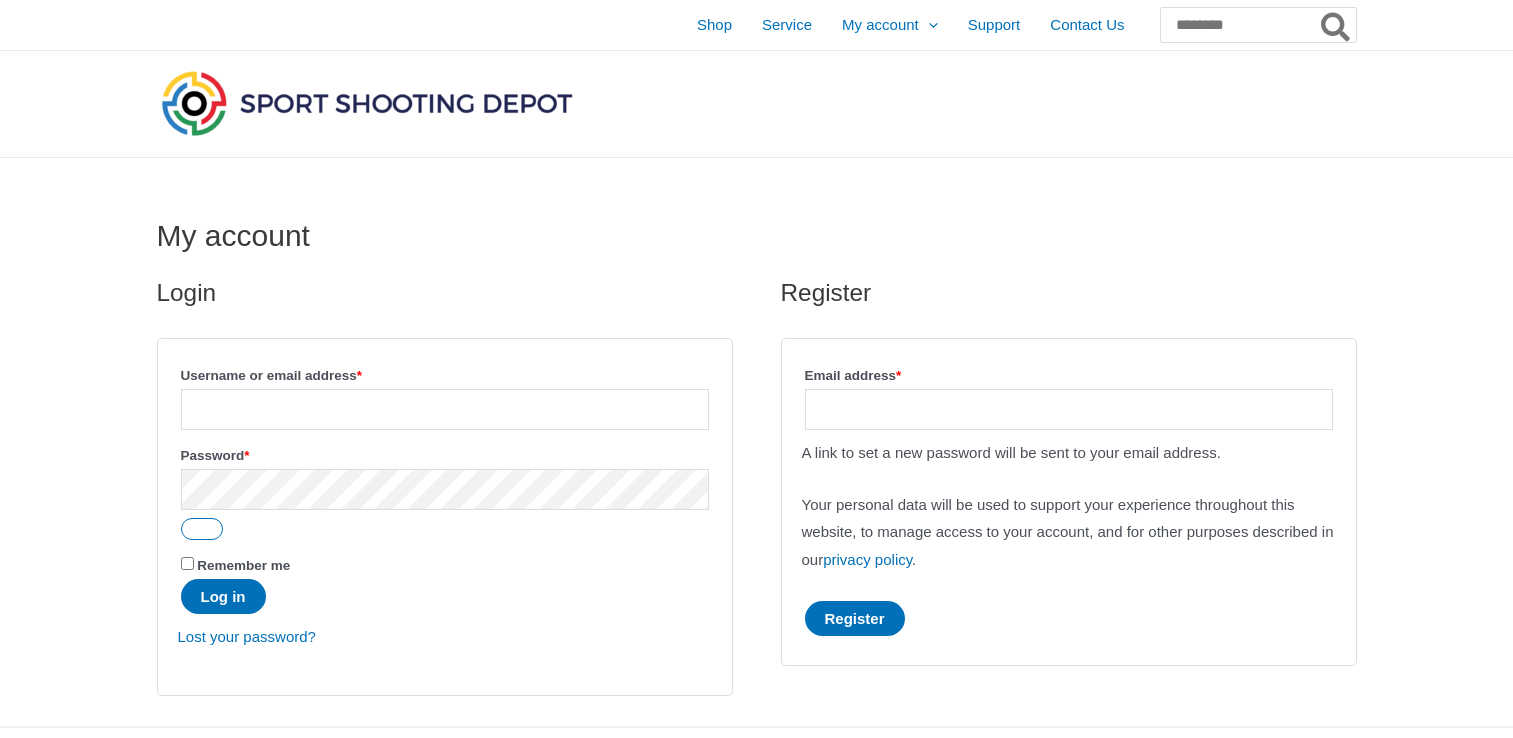 scroll, scrollTop: 0, scrollLeft: 0, axis: both 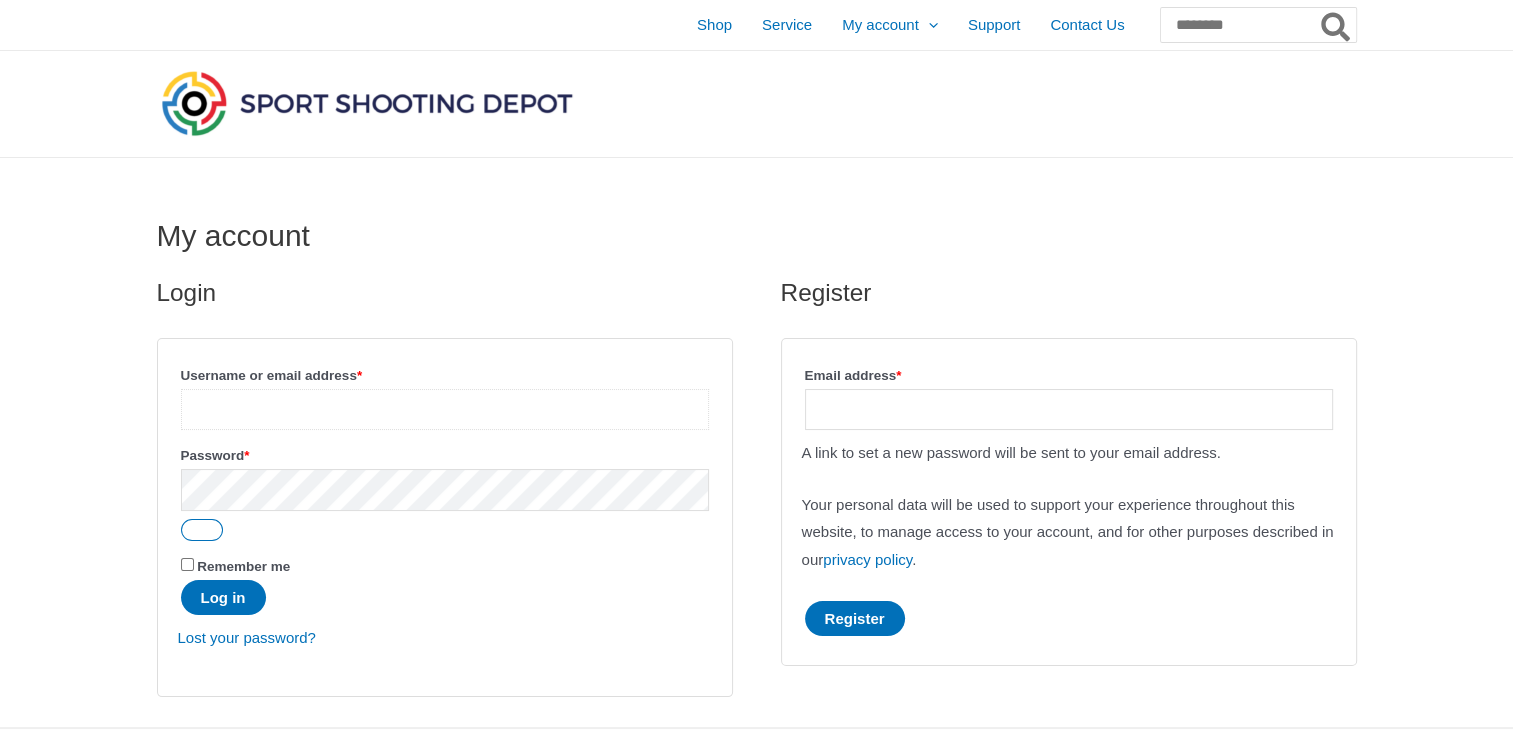 click on "Username or email address  * Required" at bounding box center (445, 409) 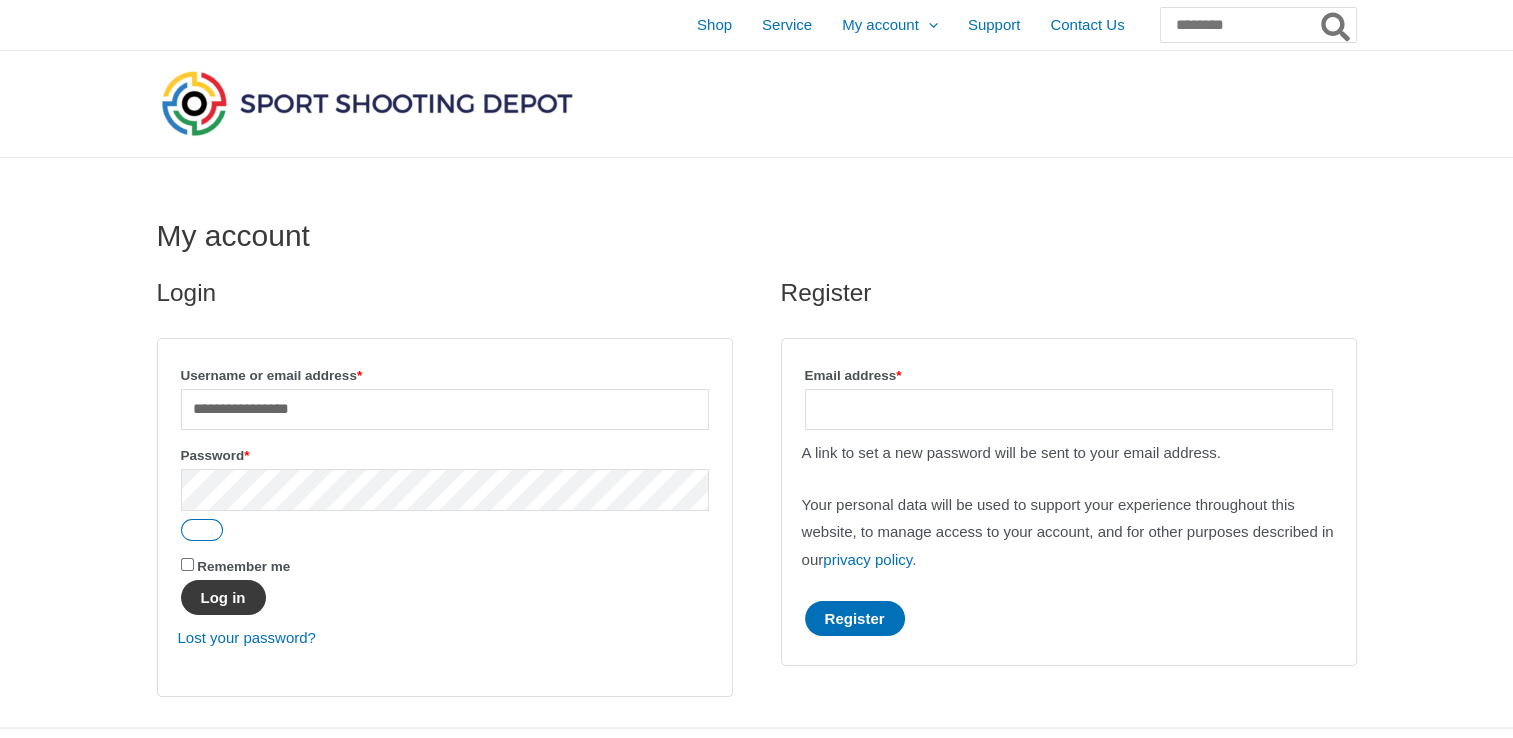 click on "Log in" at bounding box center [223, 597] 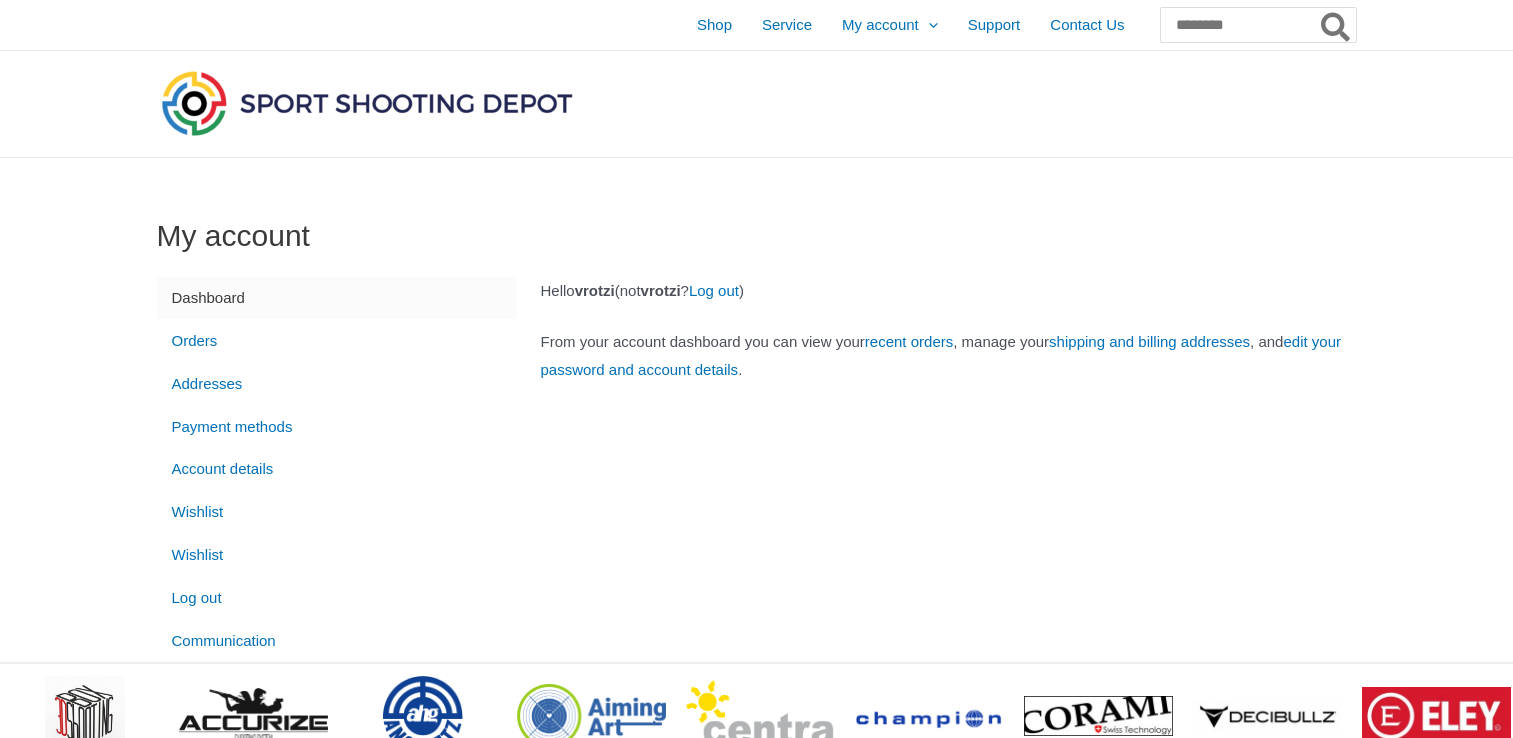 scroll, scrollTop: 0, scrollLeft: 0, axis: both 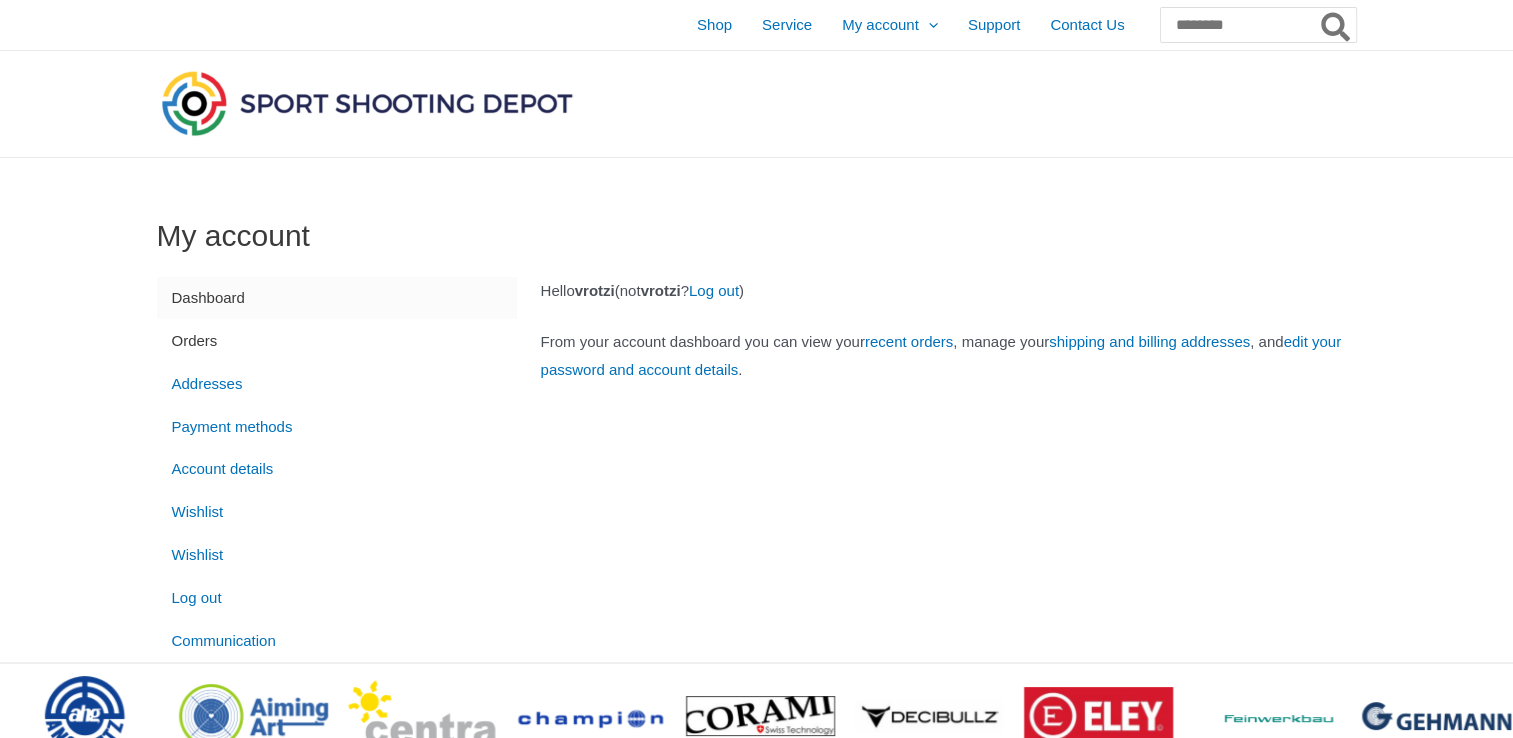 click on "Orders" at bounding box center [337, 340] 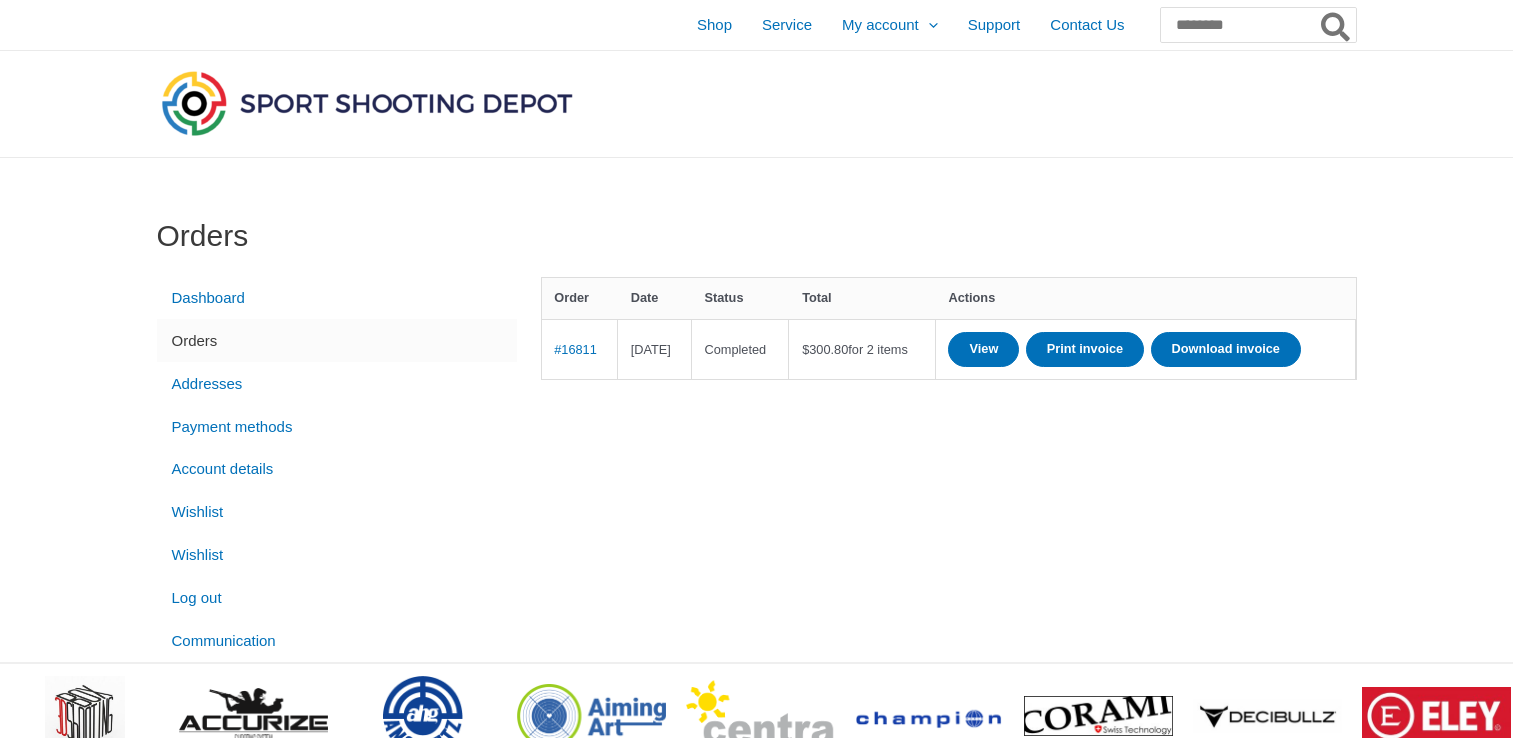 scroll, scrollTop: 0, scrollLeft: 0, axis: both 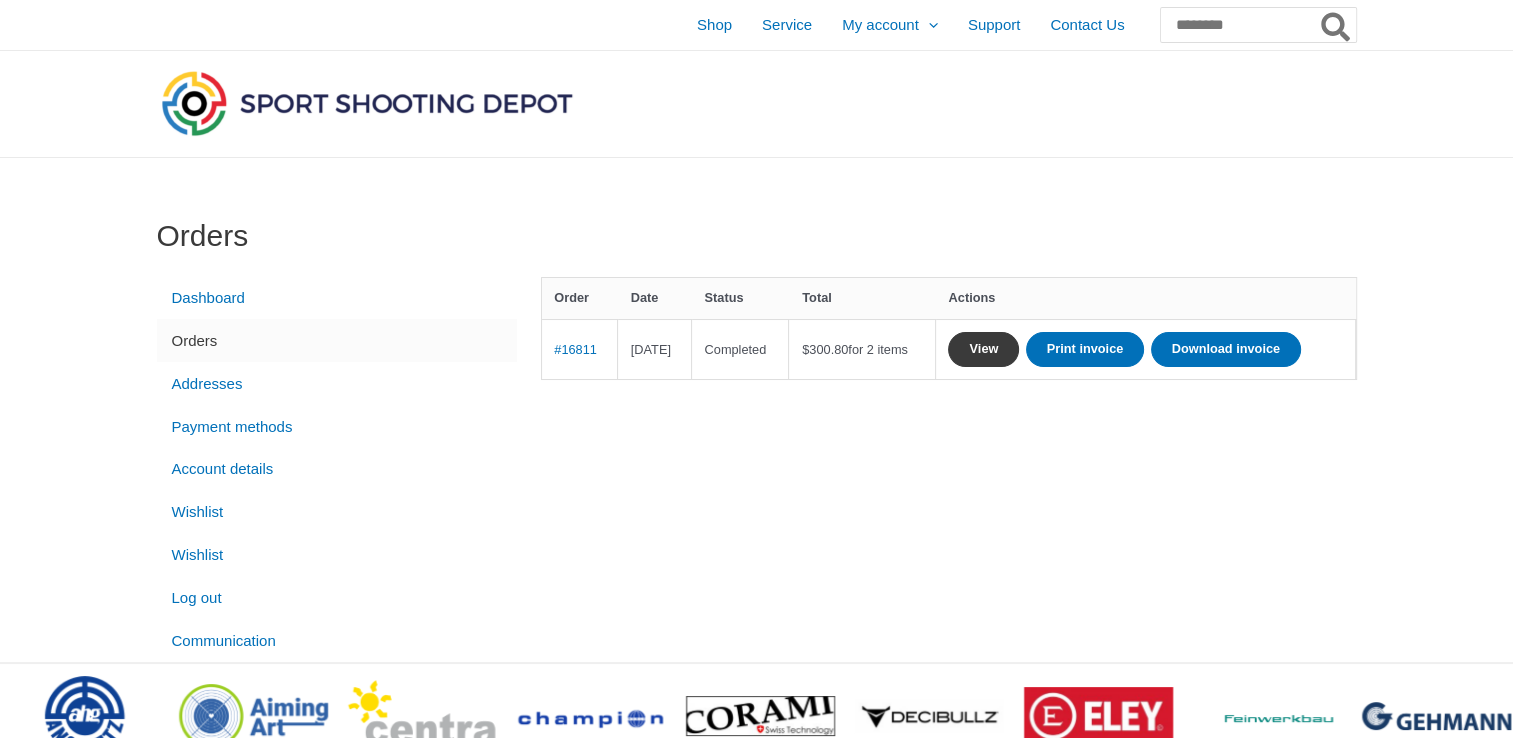 click on "View" at bounding box center [983, 349] 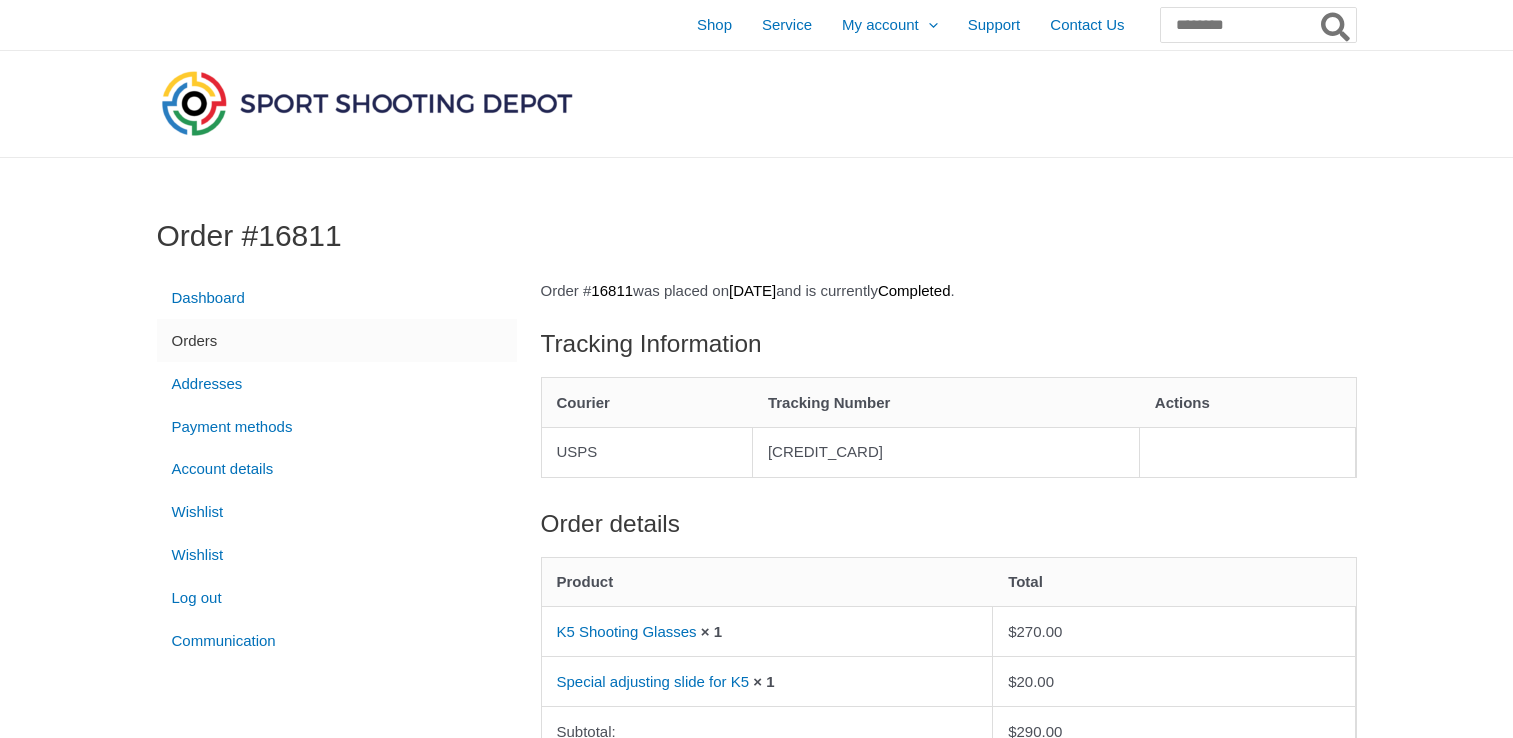 scroll, scrollTop: 0, scrollLeft: 0, axis: both 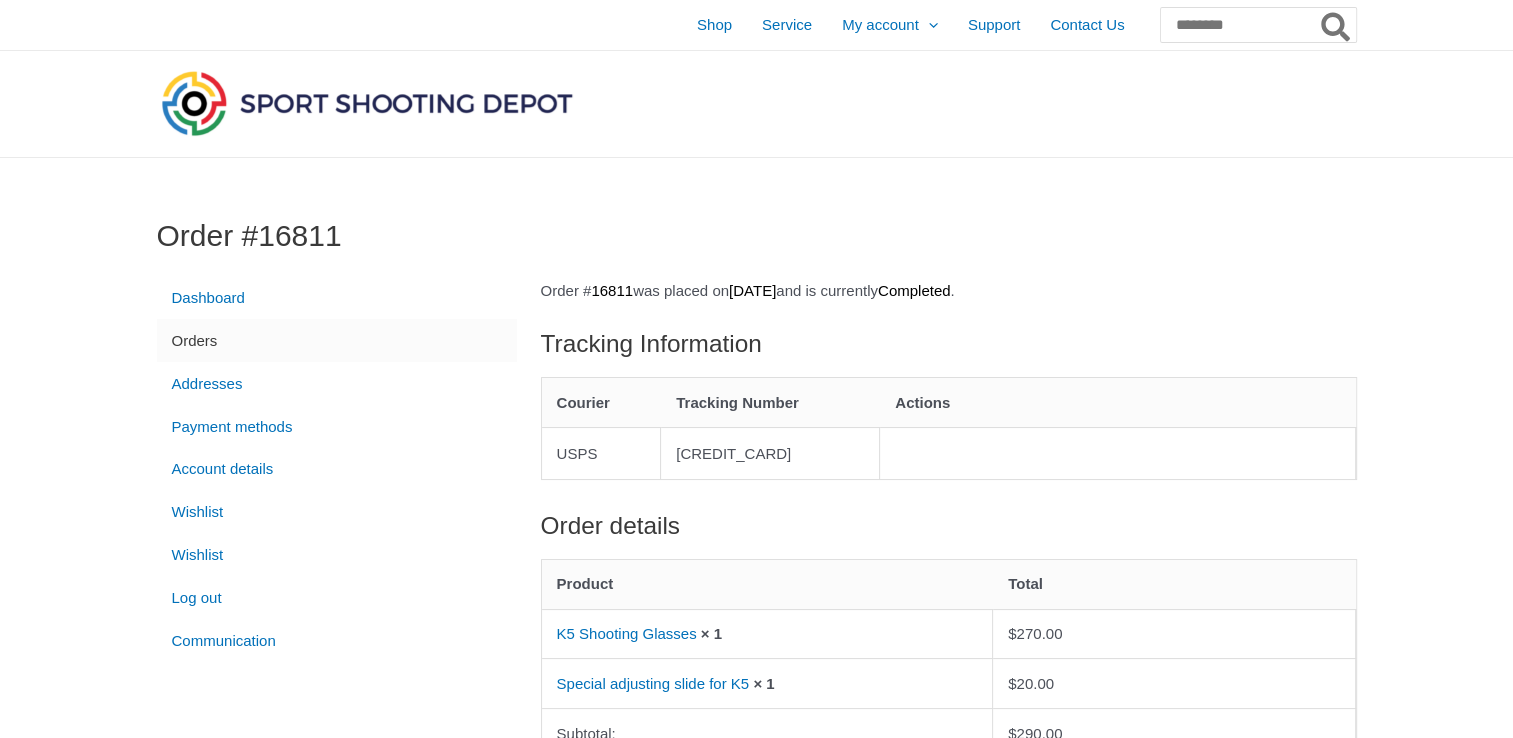 drag, startPoint x: 884, startPoint y: 451, endPoint x: 667, endPoint y: 467, distance: 217.58907 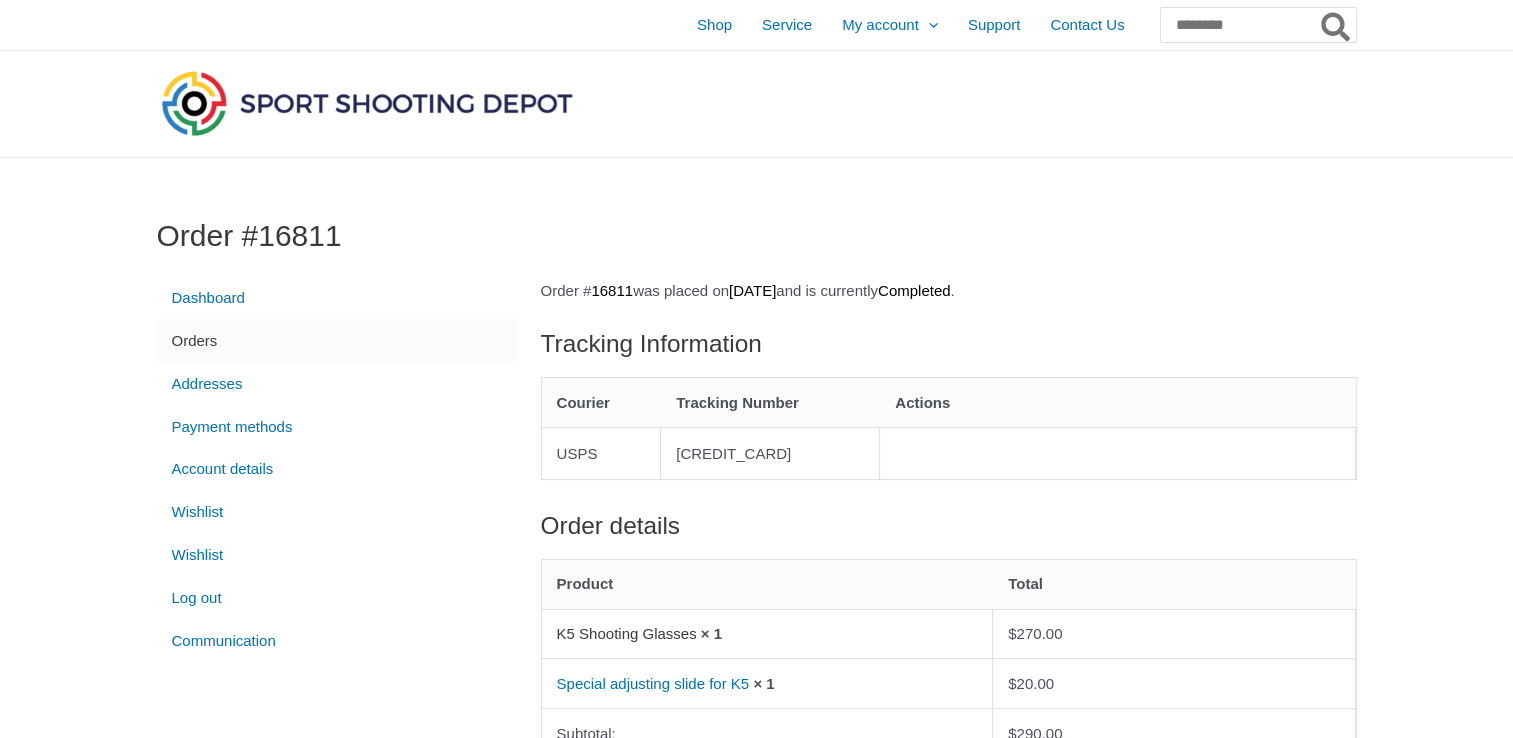 click on "K5 Shooting Glasses" at bounding box center [627, 633] 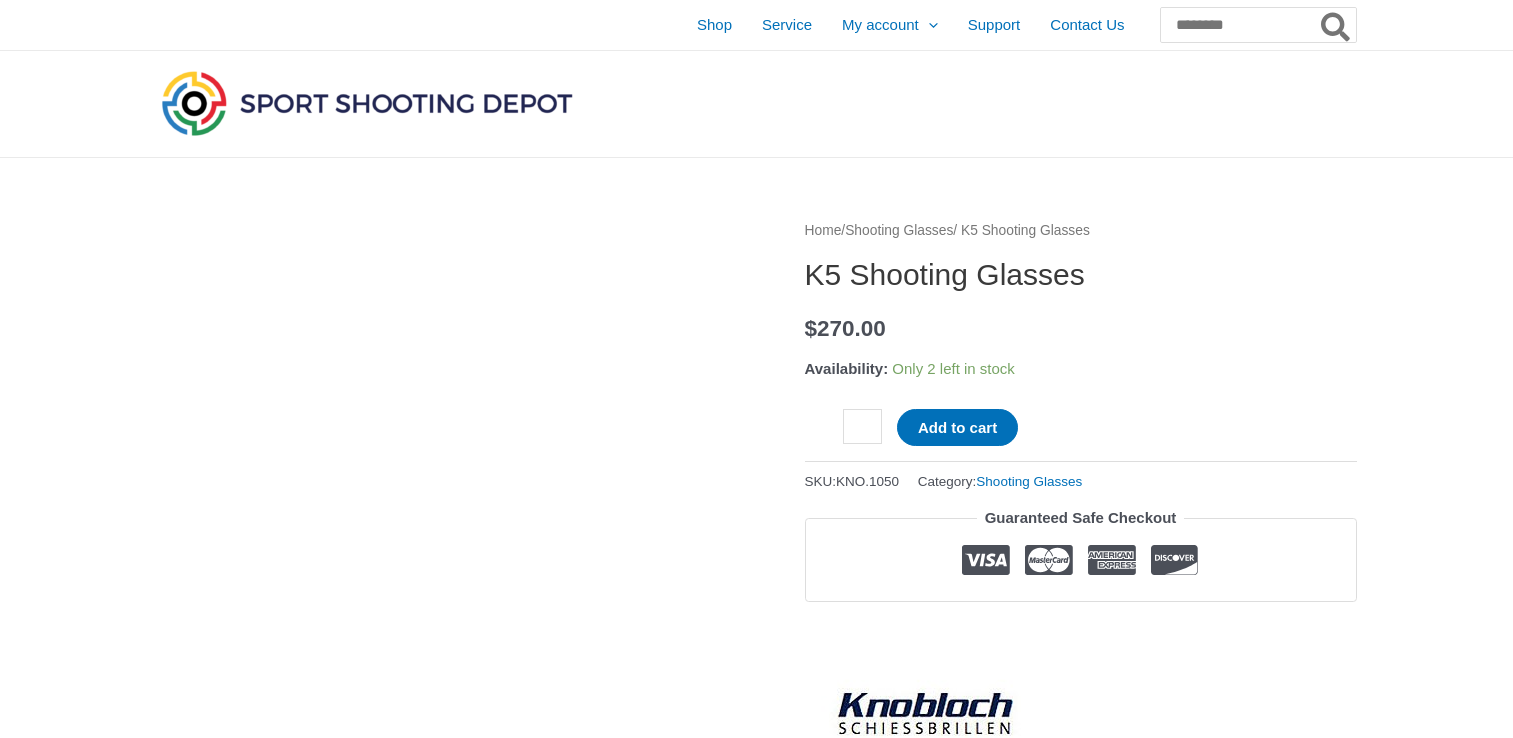 scroll, scrollTop: 0, scrollLeft: 0, axis: both 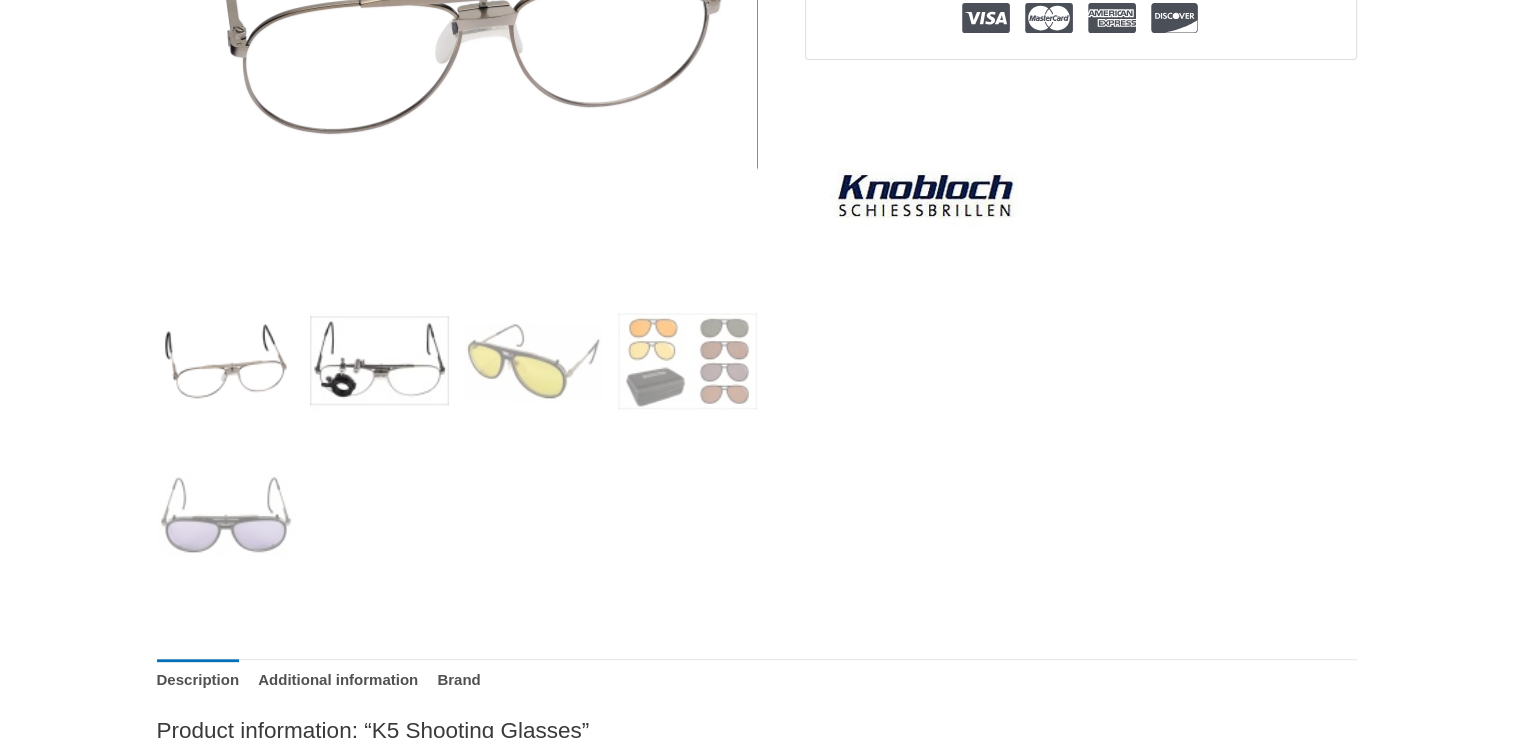 click at bounding box center (379, 360) 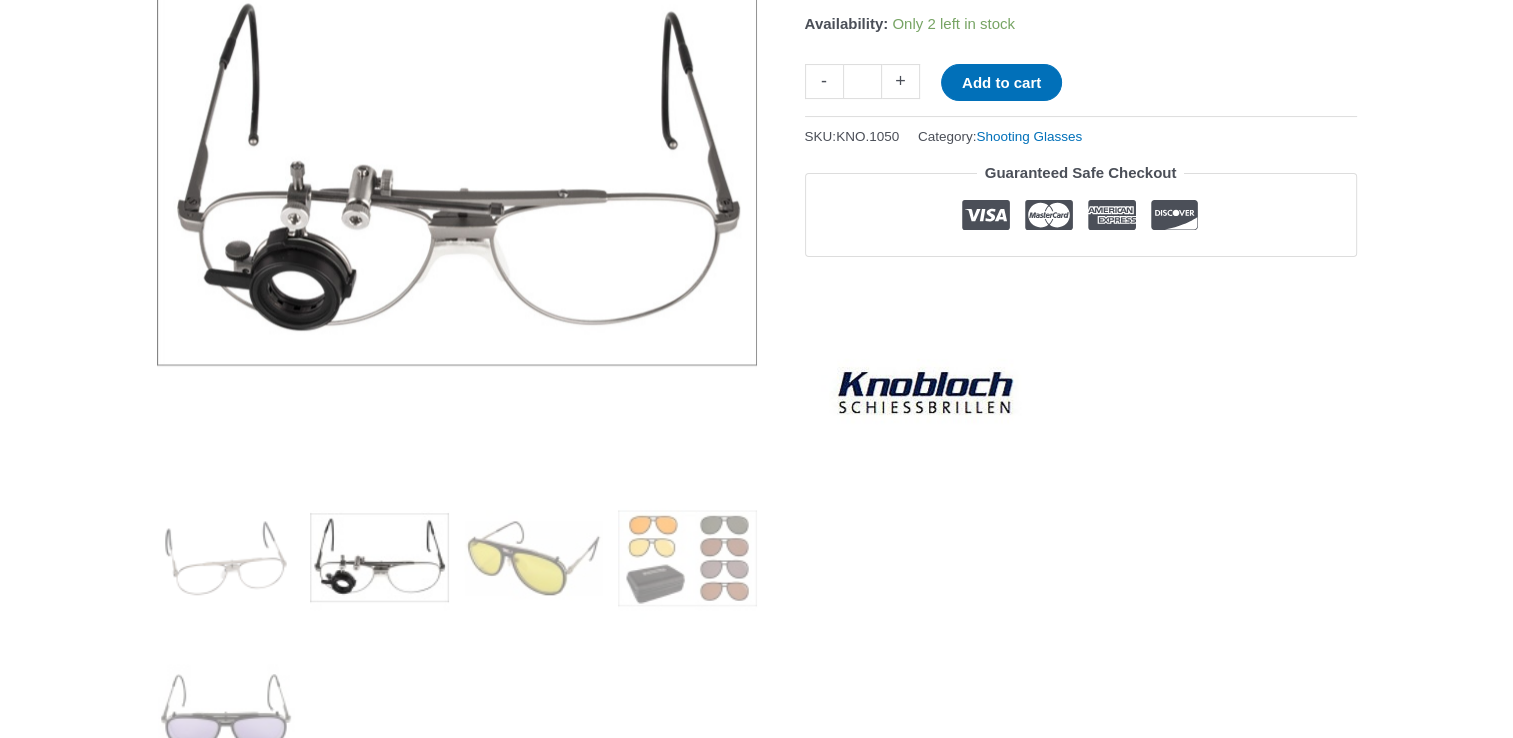 scroll, scrollTop: 380, scrollLeft: 0, axis: vertical 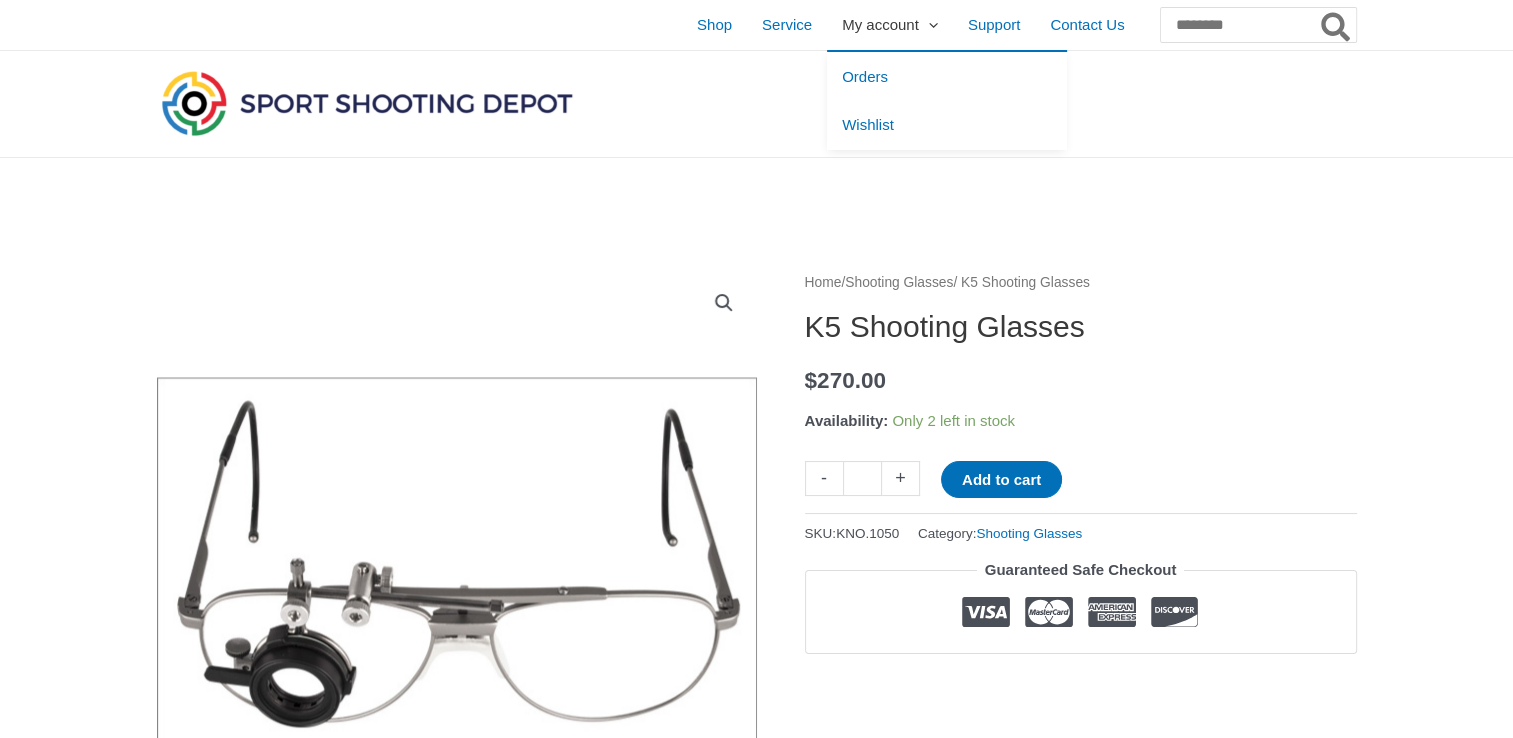 click 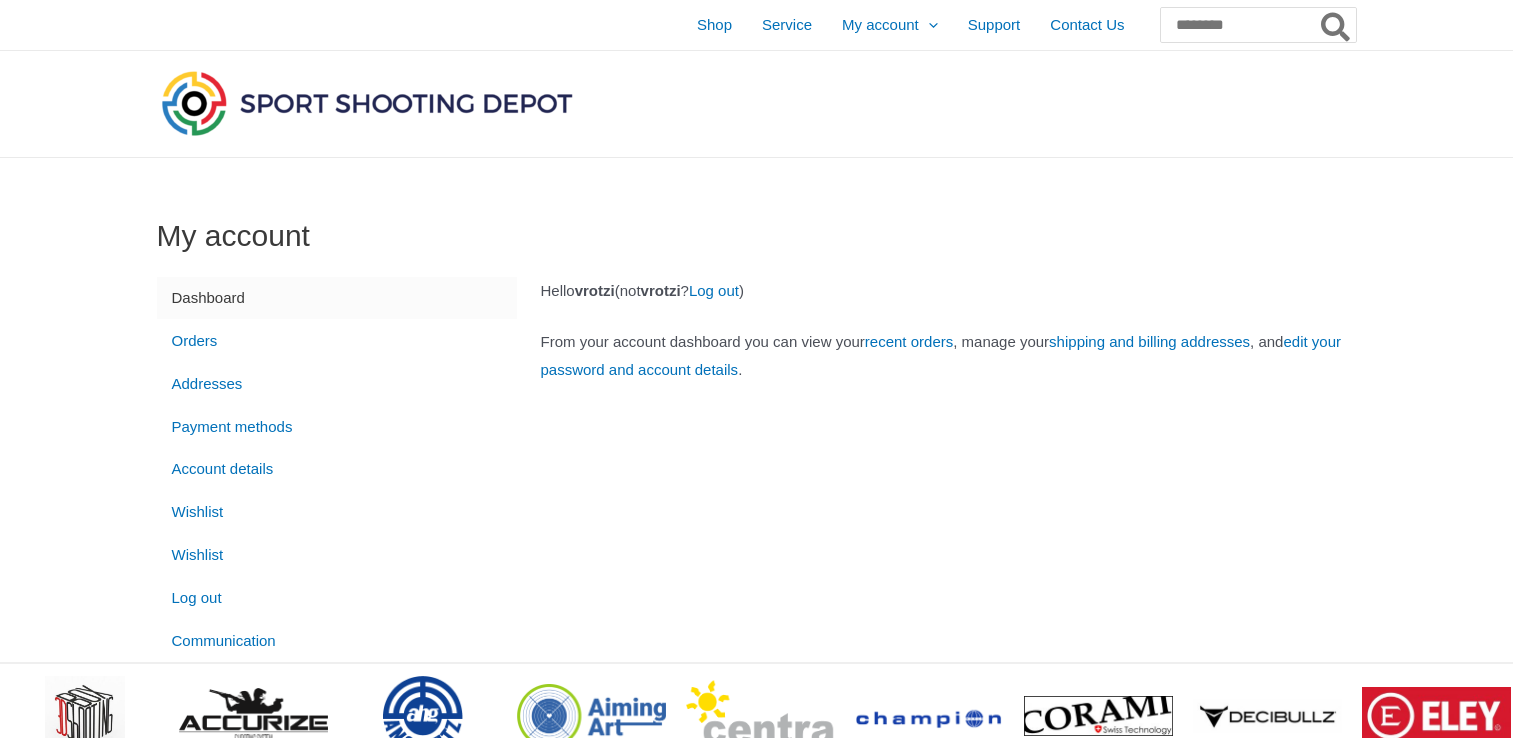 scroll, scrollTop: 0, scrollLeft: 0, axis: both 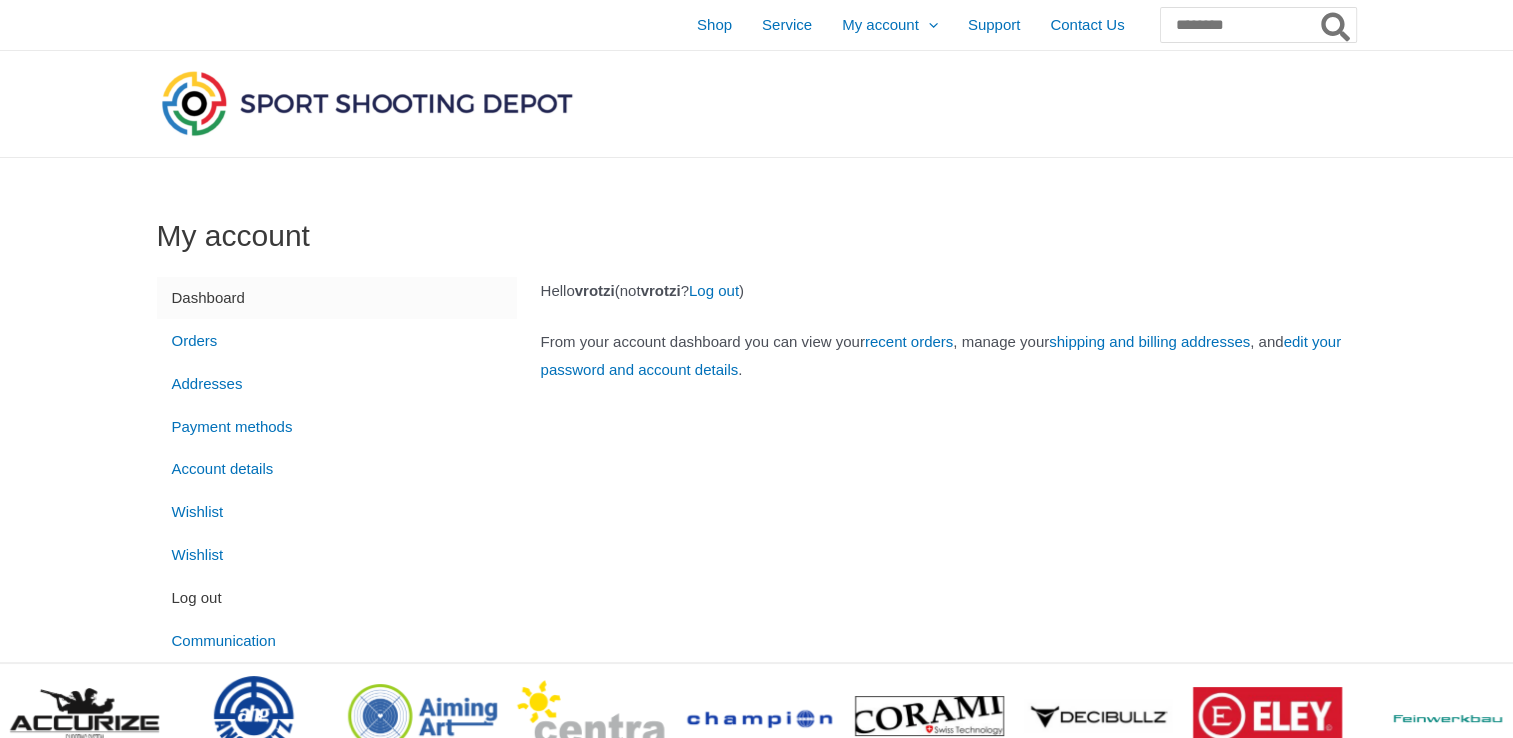 click on "Log out" at bounding box center (337, 597) 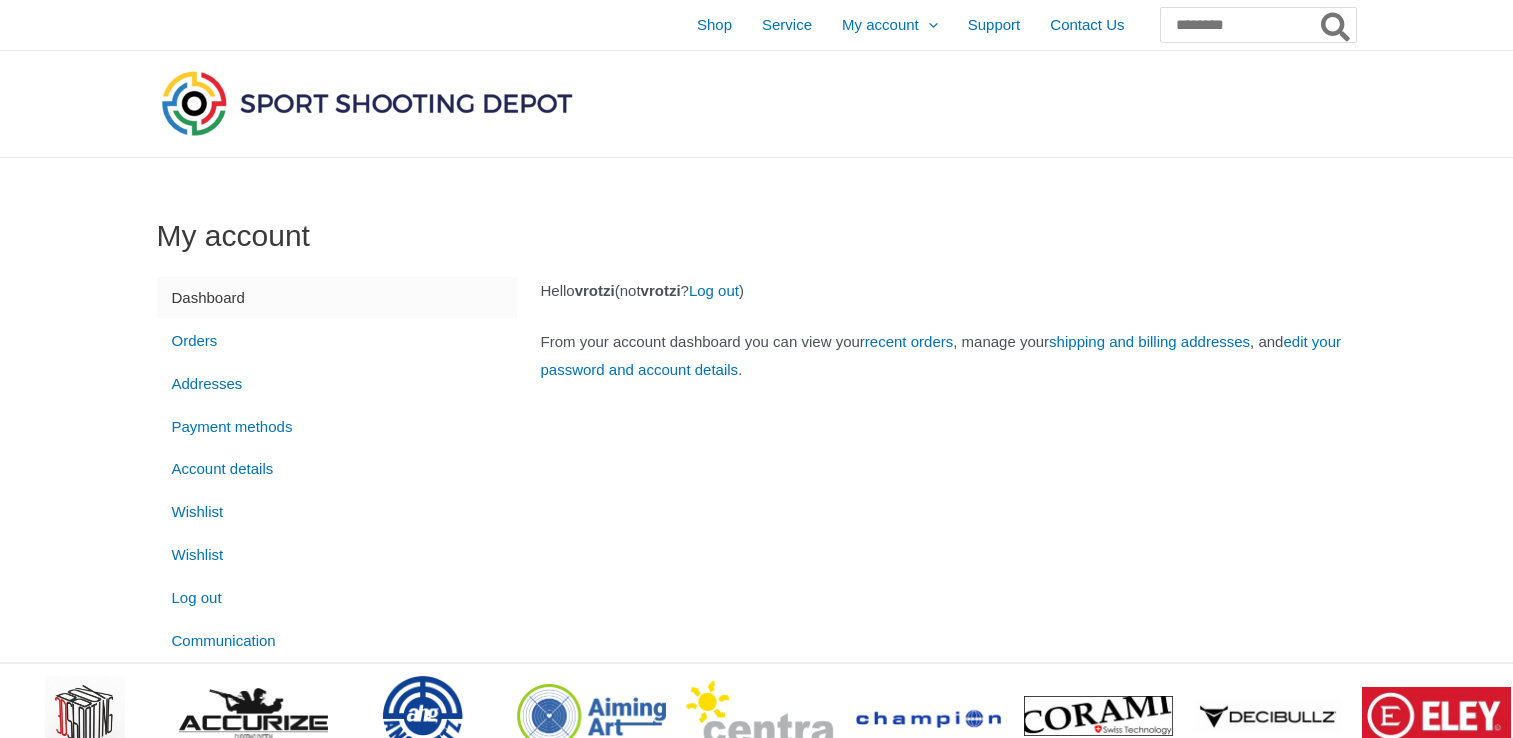 scroll, scrollTop: 0, scrollLeft: 0, axis: both 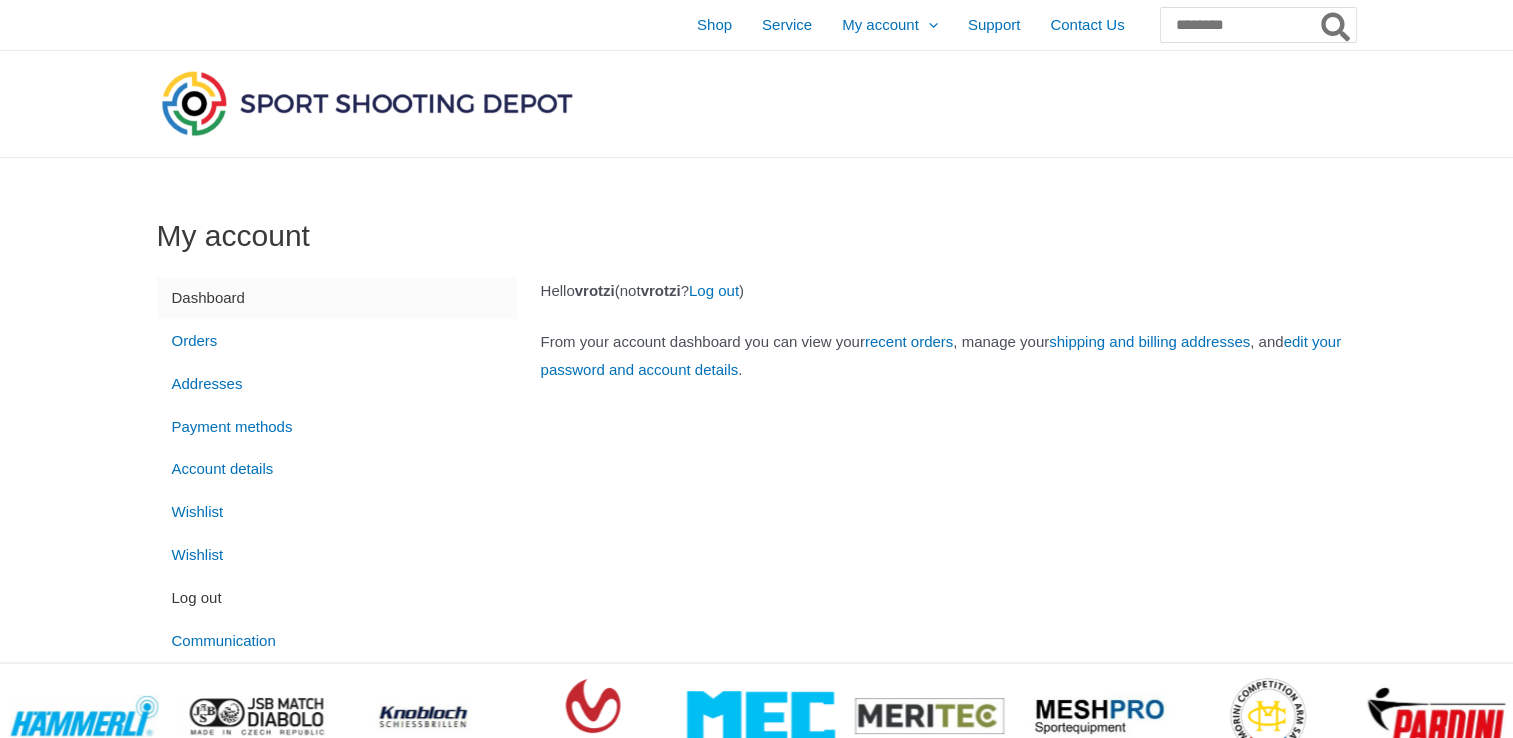 click on "Log out" at bounding box center [337, 597] 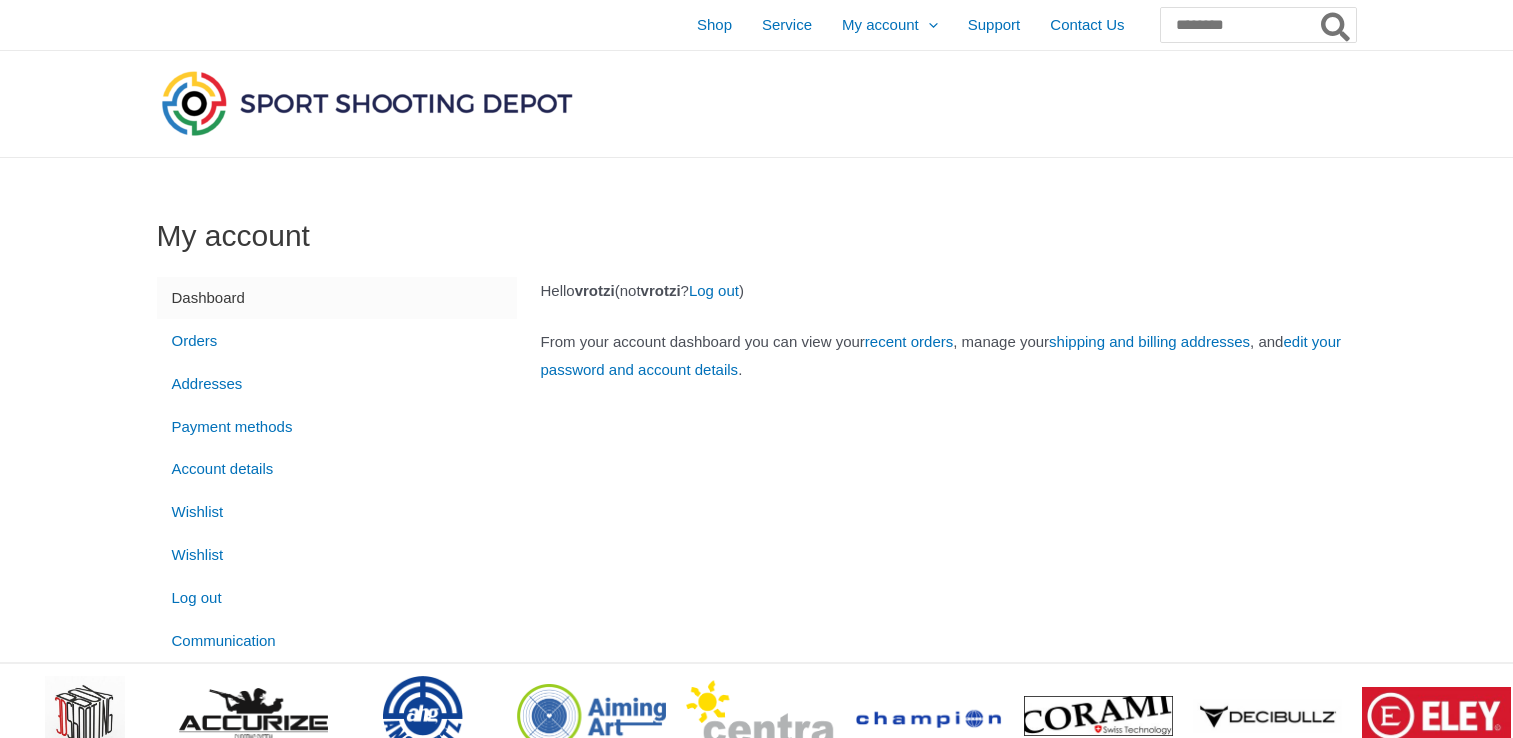 scroll, scrollTop: 0, scrollLeft: 0, axis: both 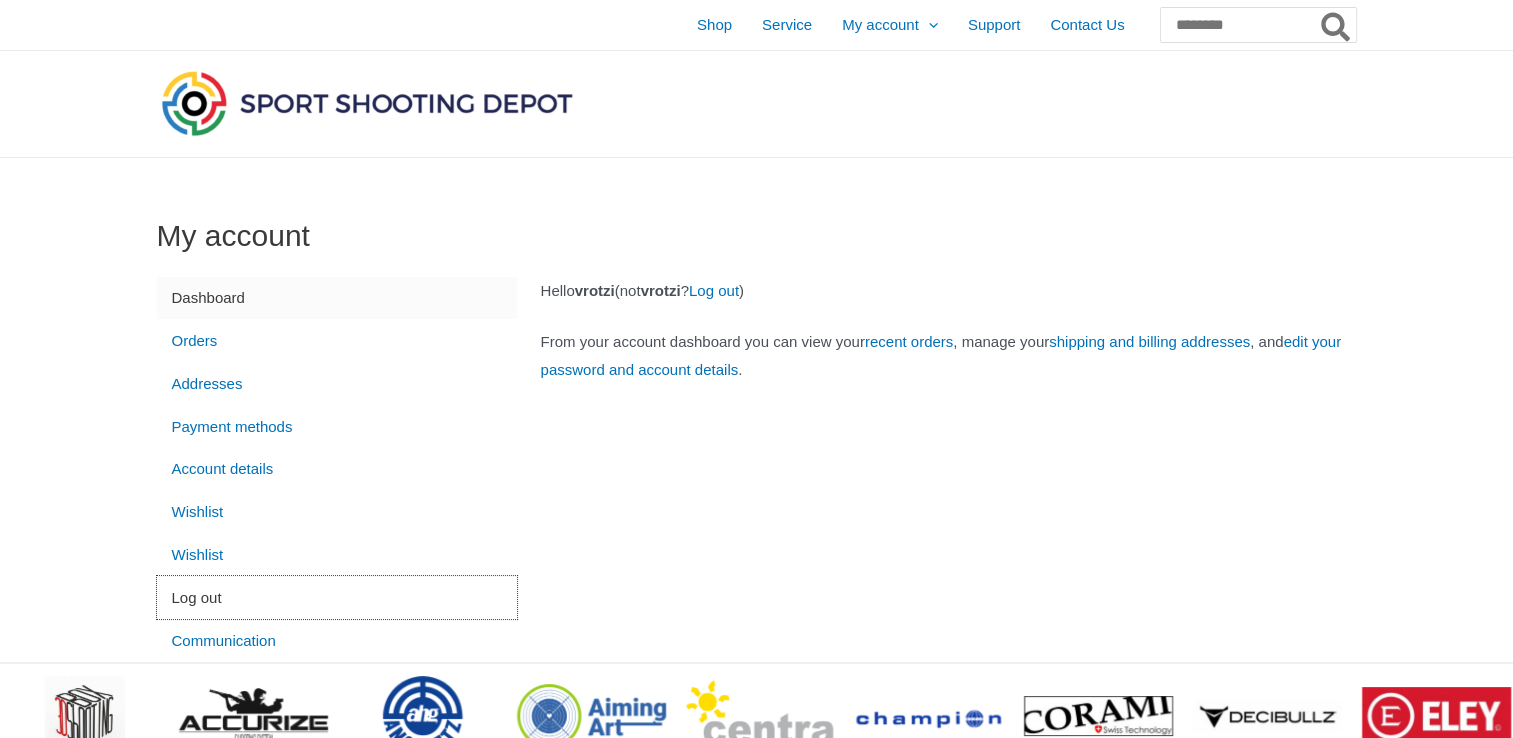 click on "Log out" at bounding box center [337, 597] 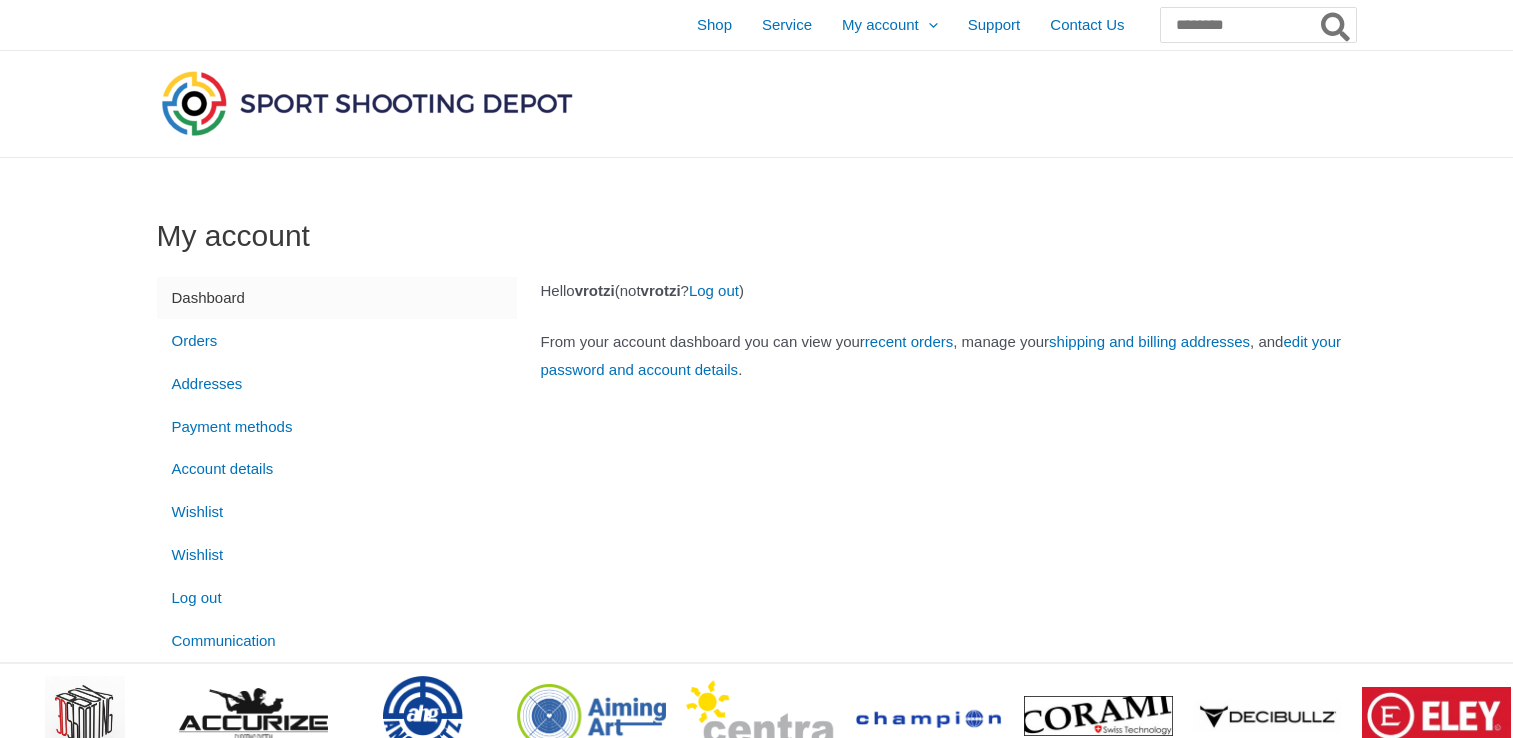 scroll, scrollTop: 0, scrollLeft: 0, axis: both 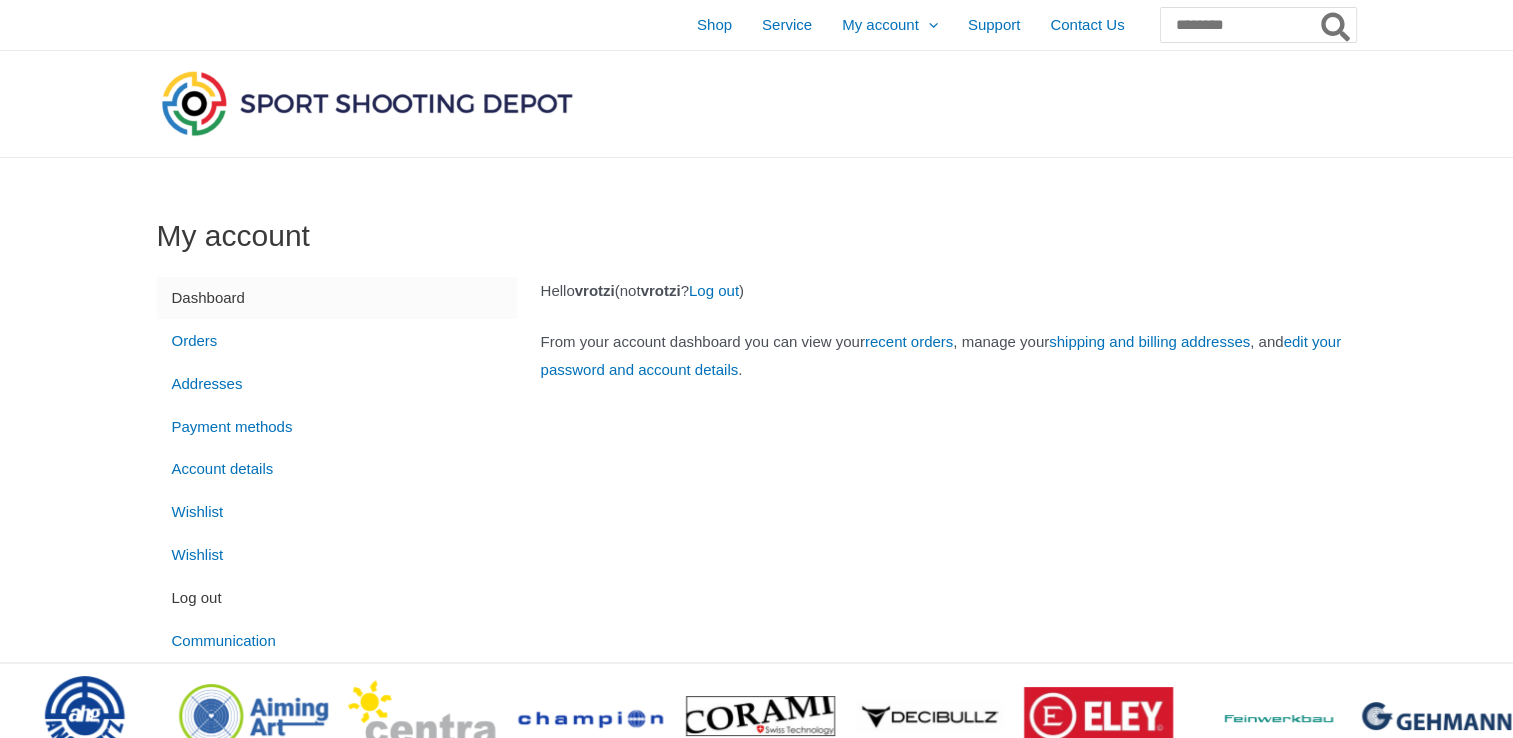 click on "Log out" at bounding box center (337, 597) 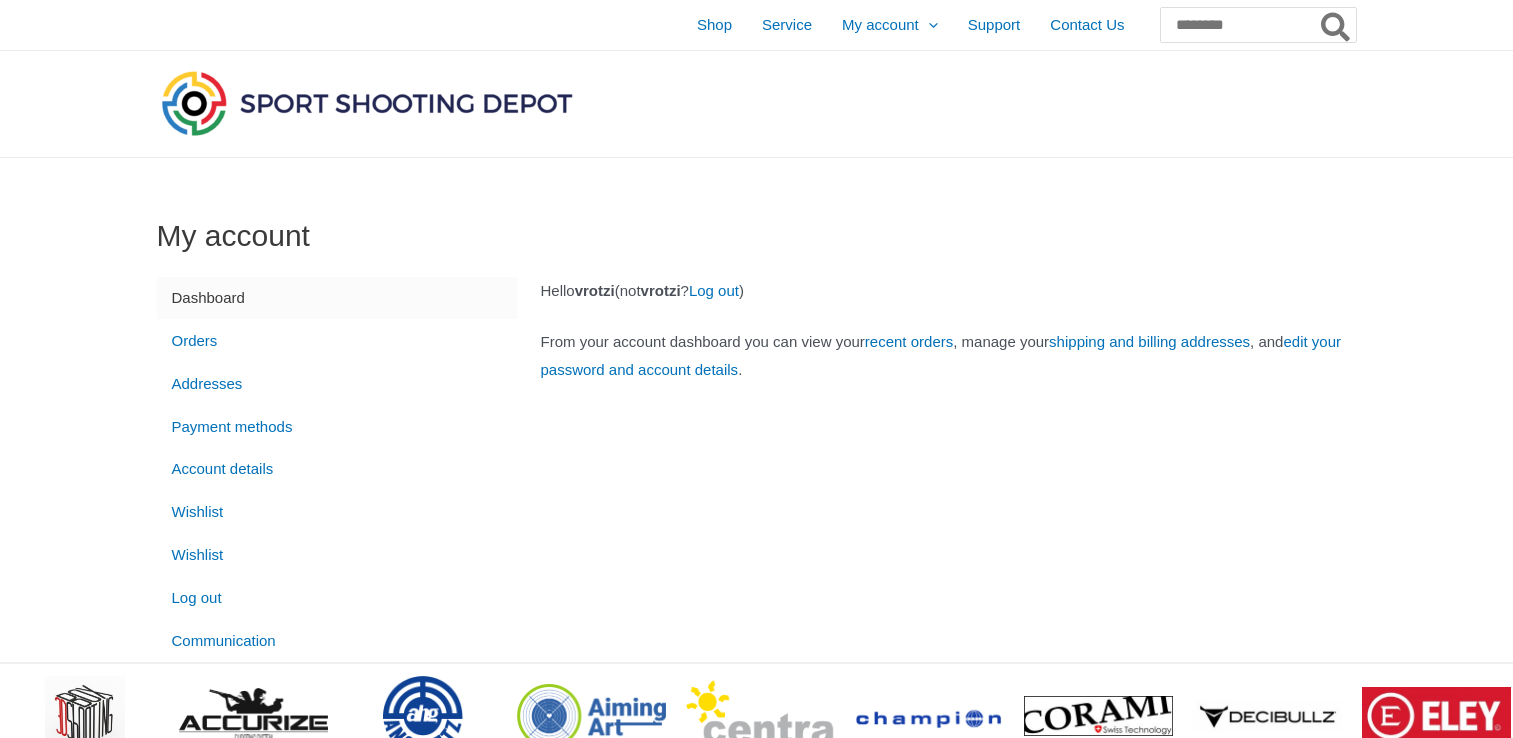 scroll, scrollTop: 0, scrollLeft: 0, axis: both 